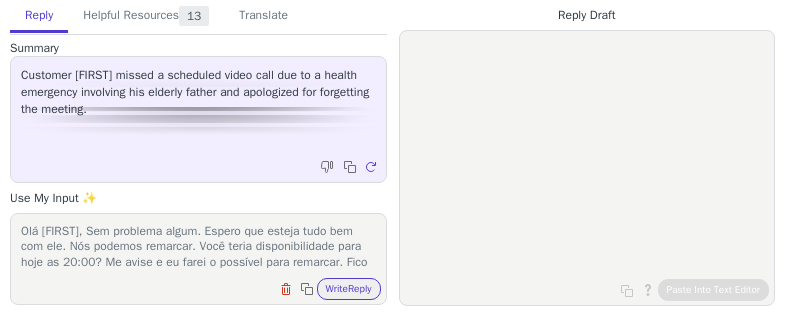 scroll, scrollTop: 0, scrollLeft: 0, axis: both 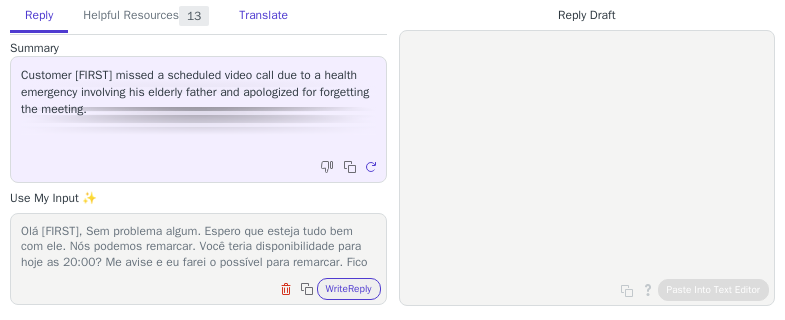 click on "Translate" at bounding box center [263, 16] 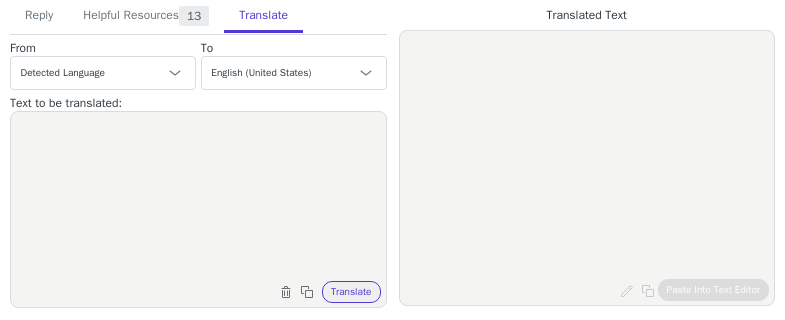 click at bounding box center [198, 197] 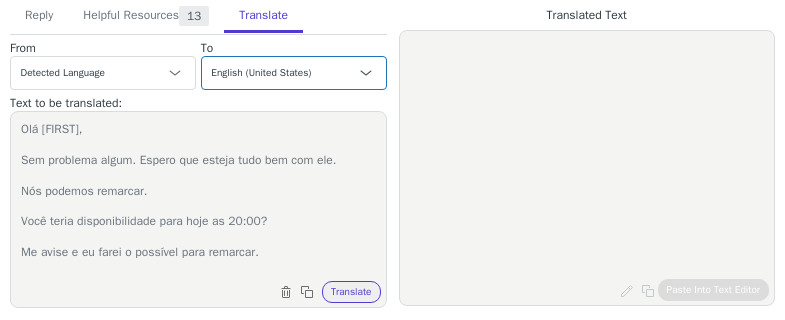 scroll, scrollTop: 50, scrollLeft: 0, axis: vertical 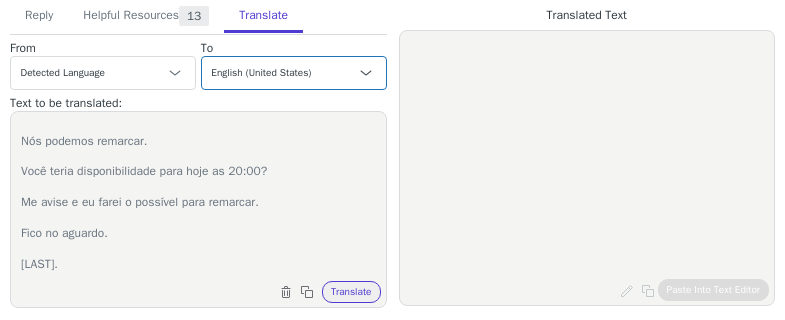 type on "Olá [FIRST],
Sem problema algum. Espero que esteja tudo bem com ele.
Nós podemos remarcar.
Você teria disponibilidade para hoje as 20:00?
Me avise e eu farei o possível para remarcar.
Fico no aguardo.
[LAST]." 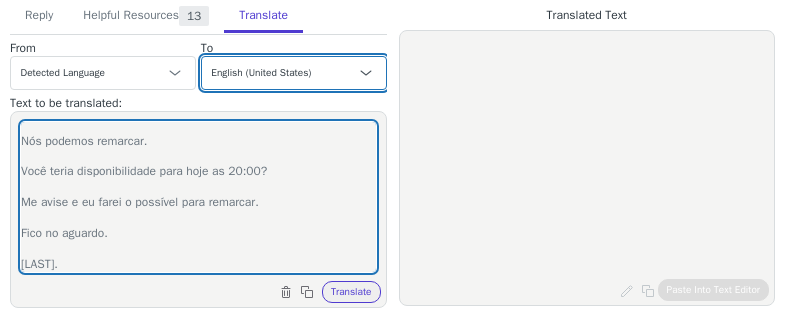 click on "Czech English (United States) Danish Dutch French French (Canada) German Italian Japanese Korean Norwegian Polish Portuguese Portuguese (Brazil) - português (Brasil) Slovak Spanish Swedish Spanish (Spain) - español (España) German (Germany) - Deutsch (Deutschland) Japanese (Japan) - 日本語 (日本) Korean (South Korea) - 한국어(대한민국) French (France) - français (France)" at bounding box center (294, 73) 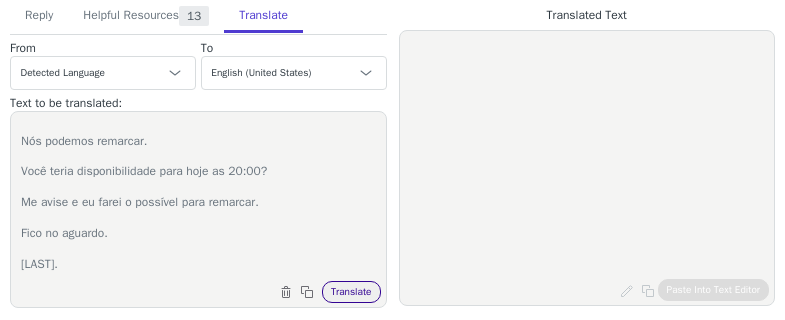 click on "Translate" at bounding box center [351, 292] 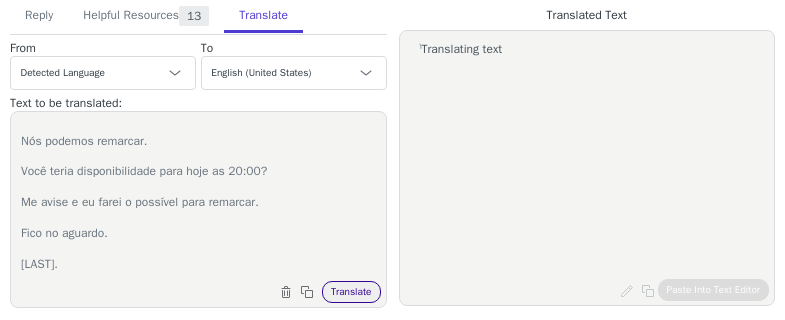 click on "Translate" at bounding box center (351, 292) 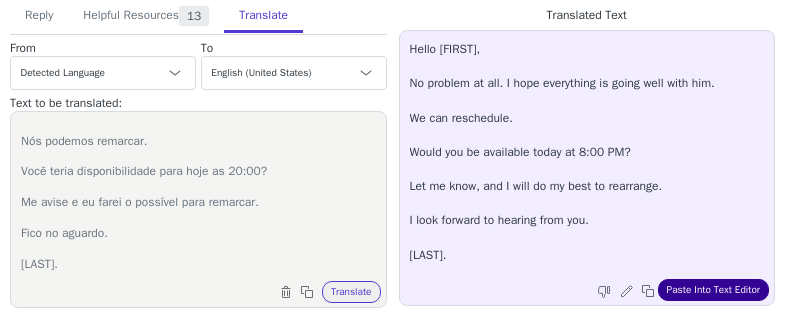 click on "Paste Into Text Editor" at bounding box center [713, 290] 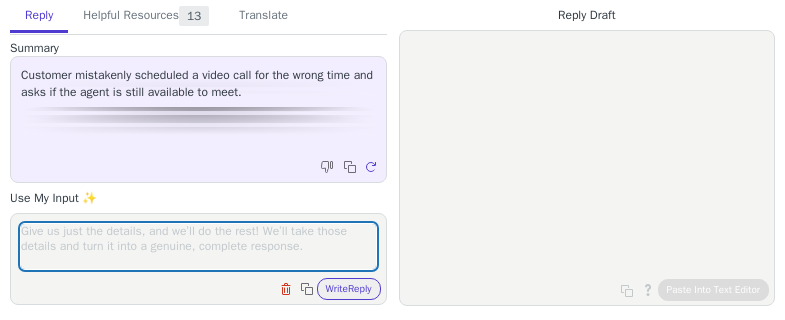 scroll, scrollTop: 0, scrollLeft: 0, axis: both 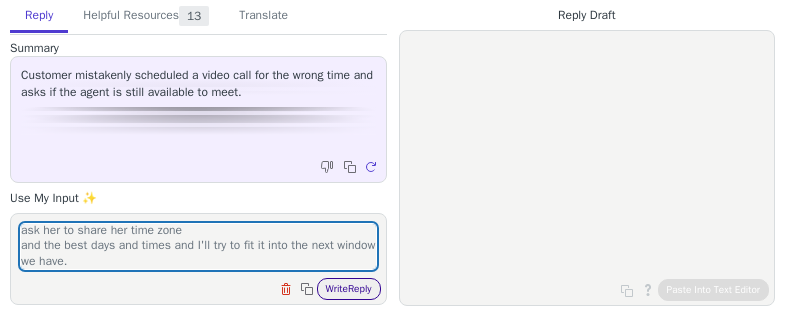 type on "say it wasn't anymore.
But she can reschedule.
ask her to share her time zone
and the best days and times and I'll try to fit it into the next window we have." 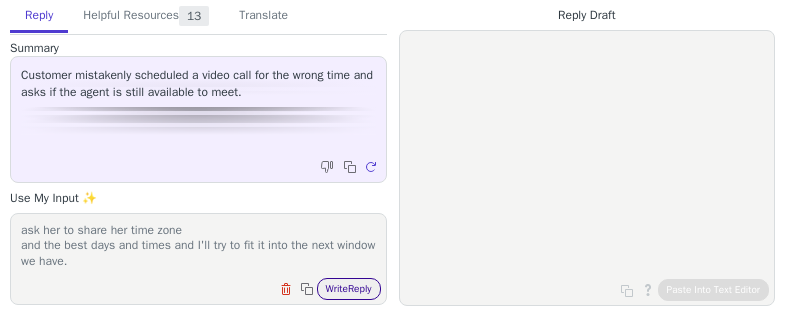 click on "Write  Reply" at bounding box center (349, 289) 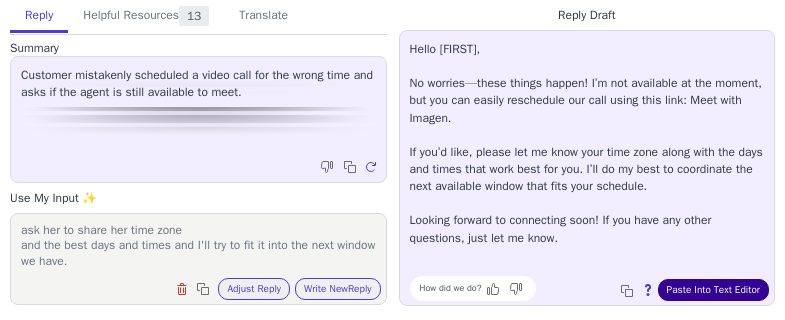click on "Paste Into Text Editor" at bounding box center [713, 290] 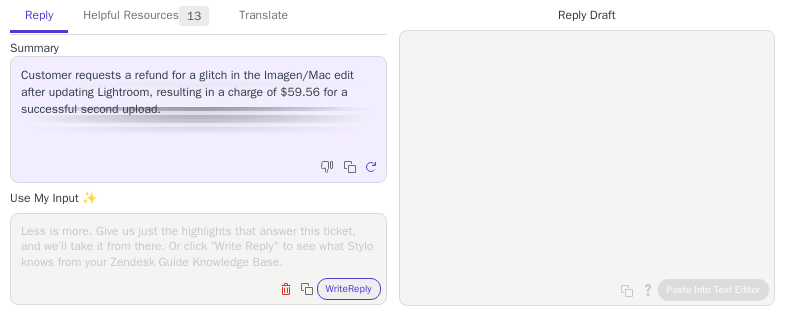 click on "Clear field Copy to clipboard Write  Reply" at bounding box center (208, 287) 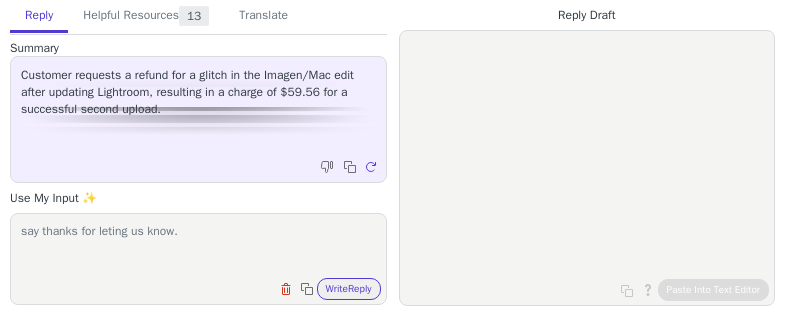 scroll, scrollTop: 1, scrollLeft: 0, axis: vertical 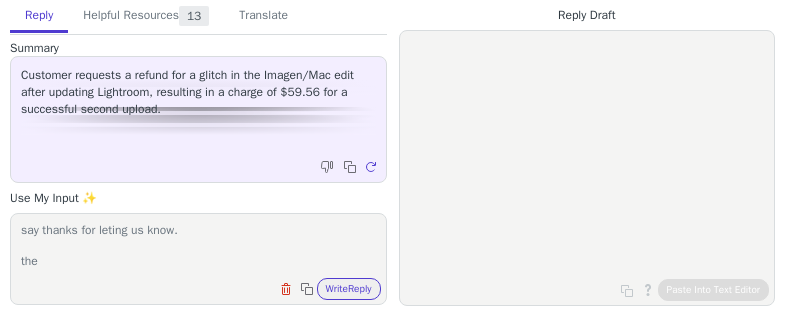 paste on "$53,295" 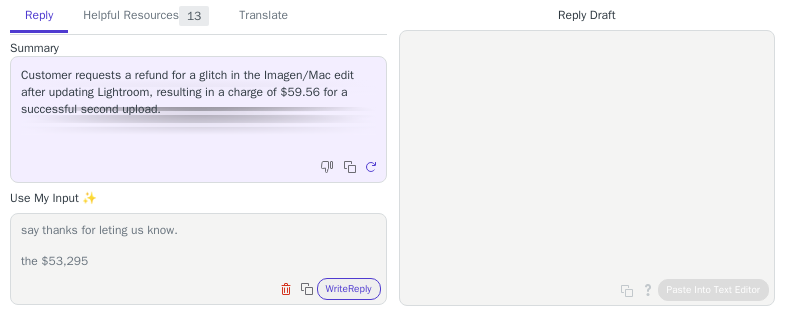 paste on "Seth and Lupita final" 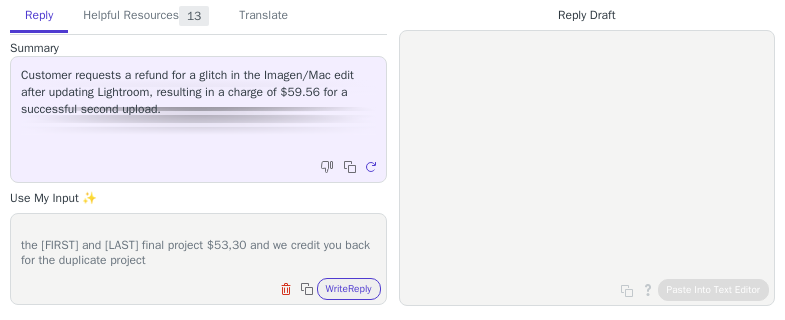 scroll, scrollTop: 48, scrollLeft: 0, axis: vertical 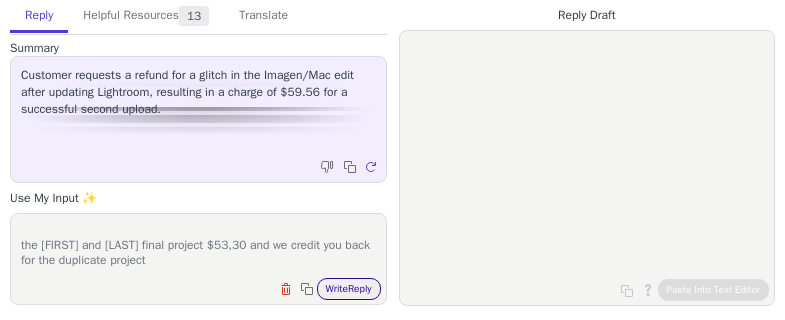 type on "say thanks for leting us know.
the Seth and Lupita final project $53,30 and we credit you back for the duplicate project" 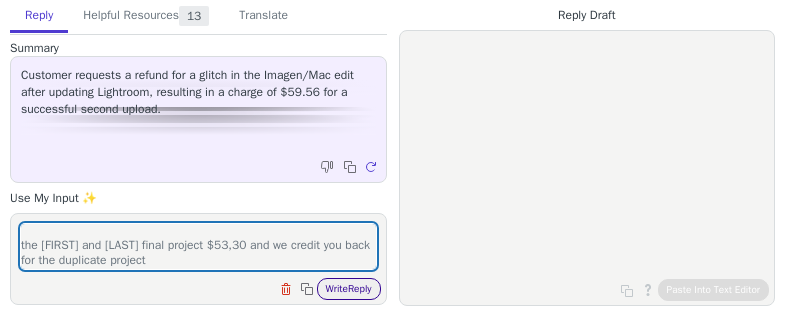 click on "Write  Reply" at bounding box center (349, 289) 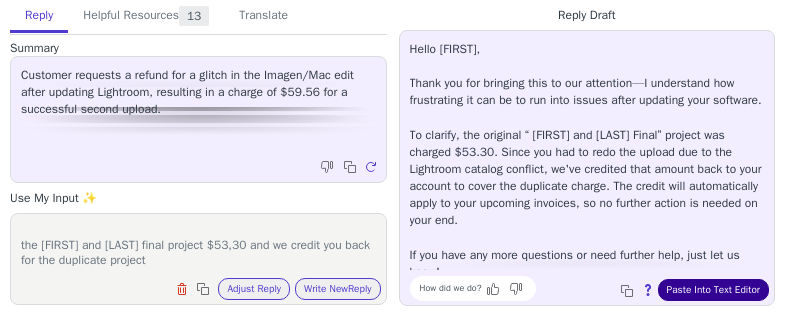 click on "Paste Into Text Editor" at bounding box center [713, 290] 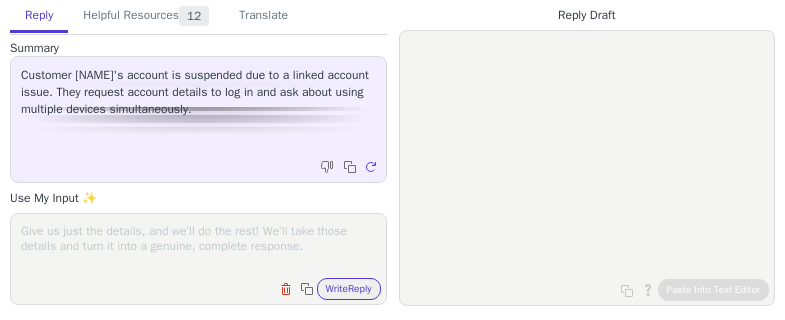 scroll, scrollTop: 0, scrollLeft: 0, axis: both 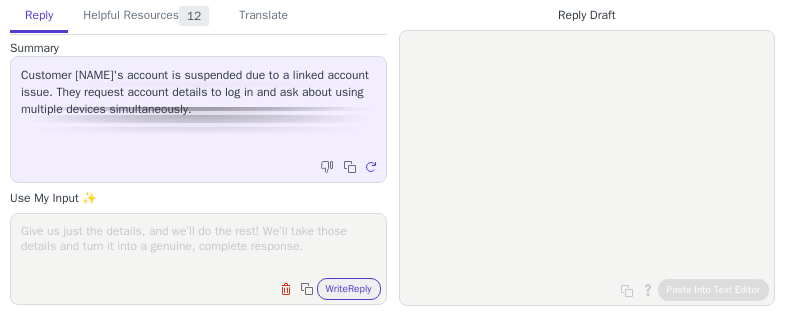 paste on "Yes, you can log in at the same time on different computers, just enter your email address and the code will be sent to you to log in." 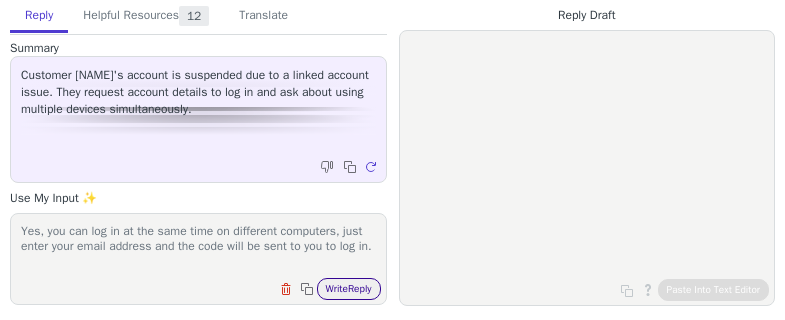 click on "Write  Reply" at bounding box center (349, 289) 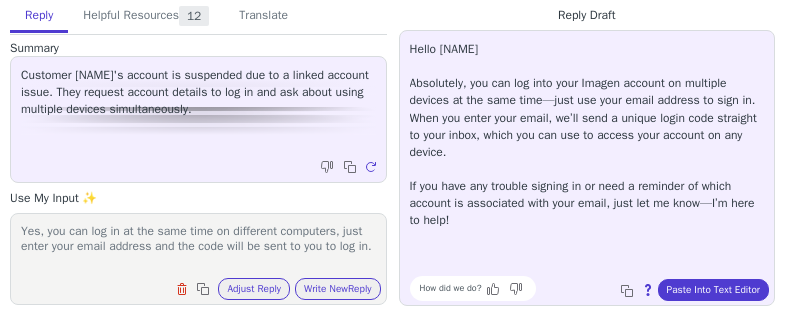 click on "Yes, you can log in at the same time on different computers, just enter your email address and the code will be sent to you to log in." at bounding box center [198, 246] 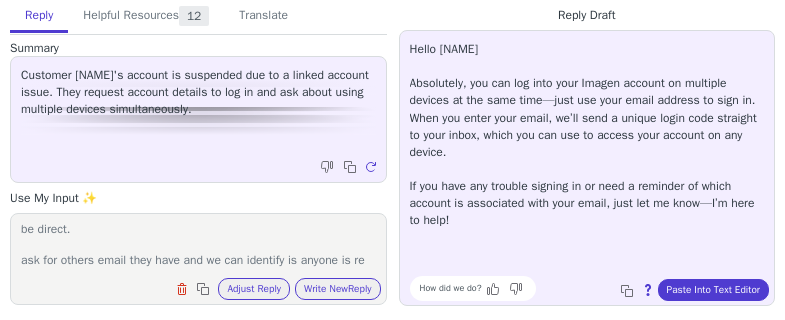 scroll, scrollTop: 78, scrollLeft: 0, axis: vertical 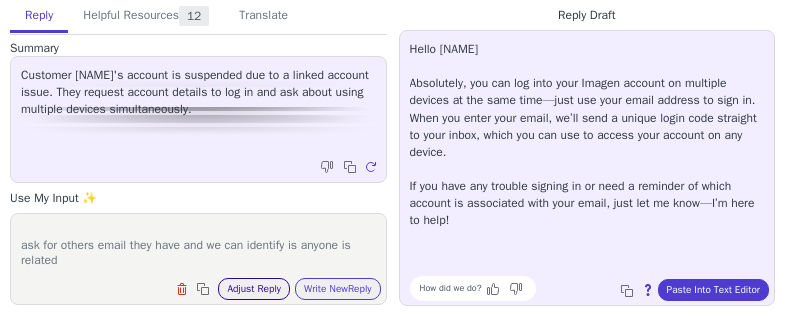 type on "Yes, you can log in at the same time on different computers, just enter your email address and the code will be sent to you to log in.
be direct.
ask for others email they have and we can identify is anyone is related" 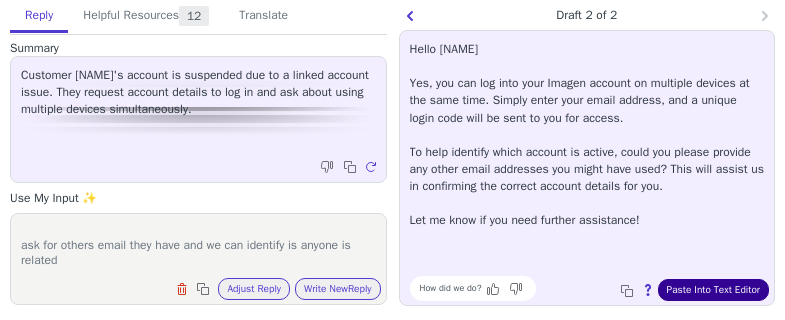 click on "Paste Into Text Editor" at bounding box center [713, 290] 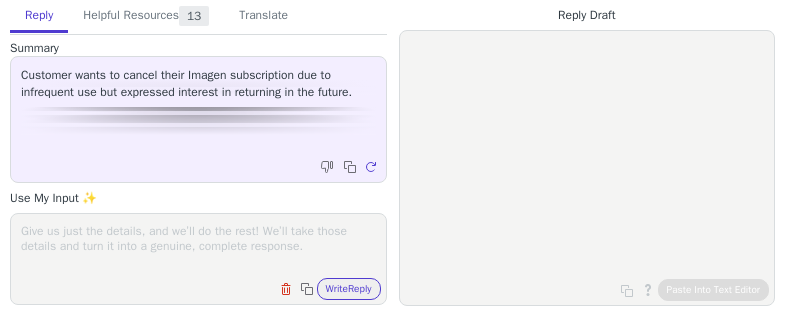 scroll, scrollTop: 0, scrollLeft: 0, axis: both 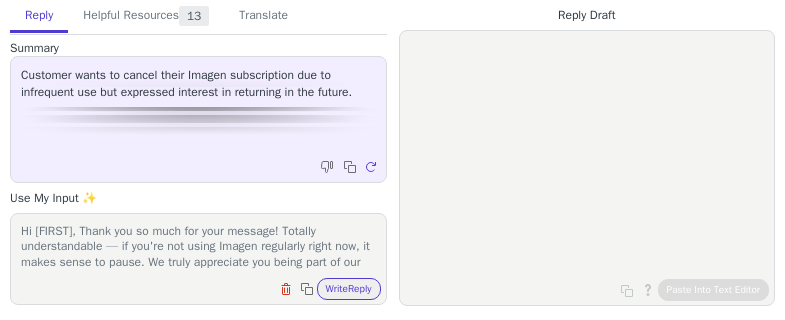 click on "Hi [FIRST], Thank you so much for your message! Totally understandable — if you're not using Imagen regularly right now, it makes sense to pause. We truly appreciate you being part of our community, and it’s great to hear you’re looking forward to restarting when the time is right 😊 Imagen is here whenever you're ready, with tools to help streamline your workflow and elevate your creative output. When you return, we’ll be excited to welcome you back! Wishing you all the best until then. Warm regards, [LAST]" at bounding box center [198, 246] 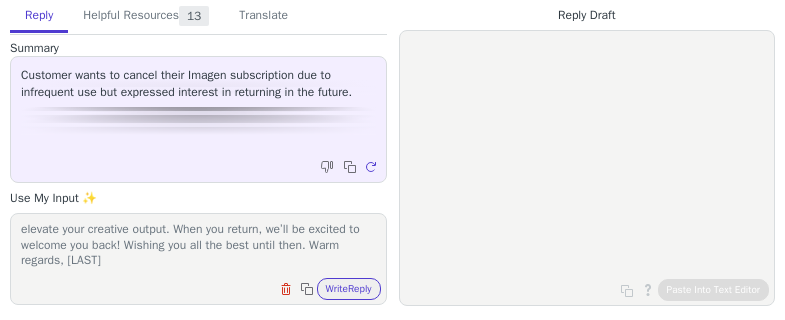 scroll, scrollTop: 125, scrollLeft: 0, axis: vertical 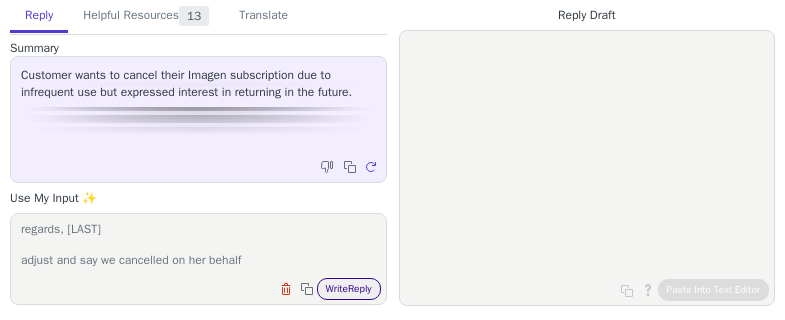 type on "Hi [FIRST], Thank you so much for your message! Totally understandable — if you're not using Imagen regularly right now, it makes sense to pause. We truly appreciate you being part of our community, and it’s great to hear you’re looking forward to restarting when the time is right 😊 Imagen is here whenever you're ready, with tools to help streamline your workflow and elevate your creative output. When you return, we’ll be excited to welcome you back! Wishing you all the best until then. Warm regards, [LAST]
adjust and say we cancelled on her behalf" 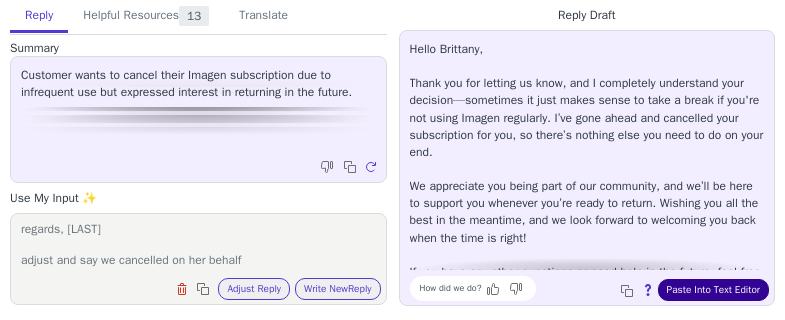 click on "Paste Into Text Editor" at bounding box center (713, 290) 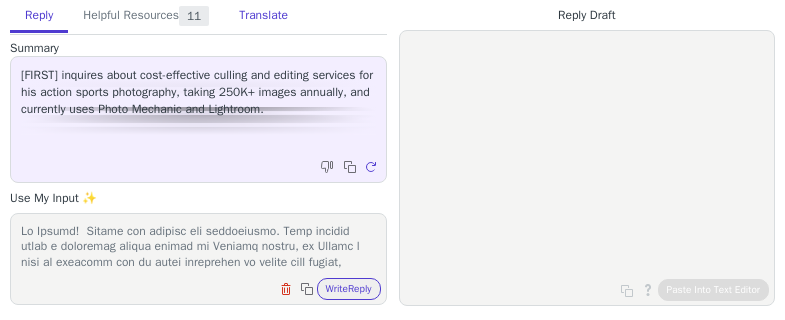 scroll, scrollTop: 0, scrollLeft: 0, axis: both 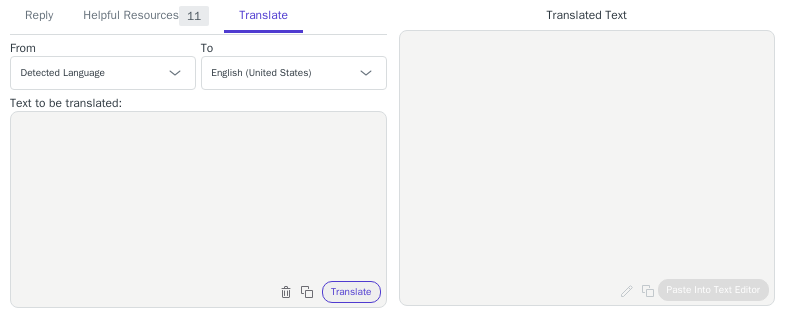click at bounding box center (198, 197) 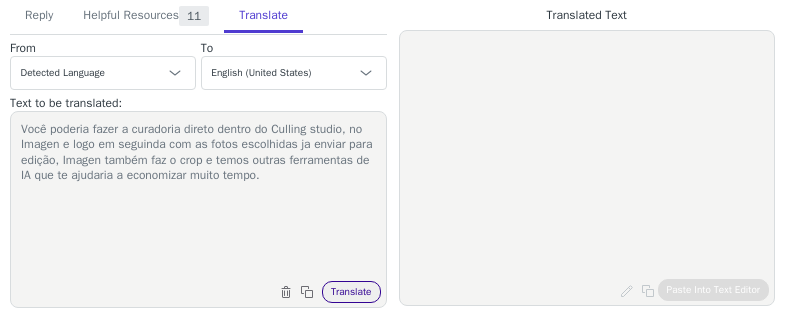 type on "Você poderia fazer a curadoria direto dentro do Culling studio, no Imagen e logo em seguinda com as fotos escolhidas ja enviar para edição, Imagen também faz o crop e temos outras ferramentas de IA que te ajudaria a economizar muito tempo." 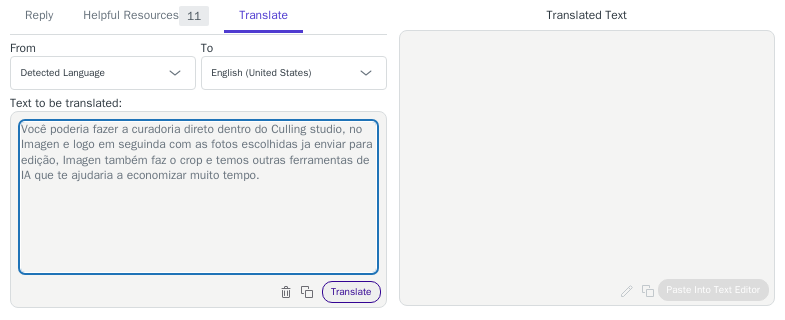 click on "Translate" at bounding box center (351, 292) 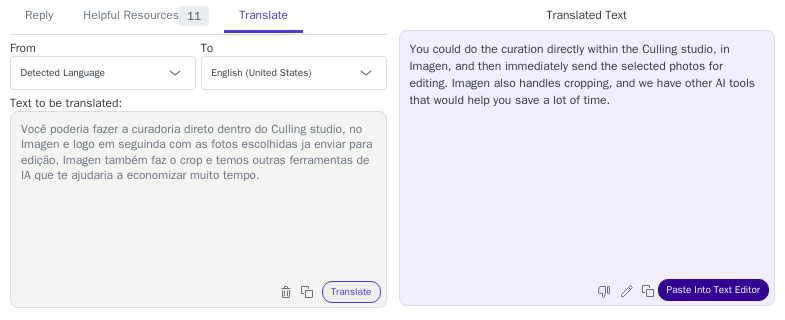 click on "Paste Into Text Editor" at bounding box center [713, 290] 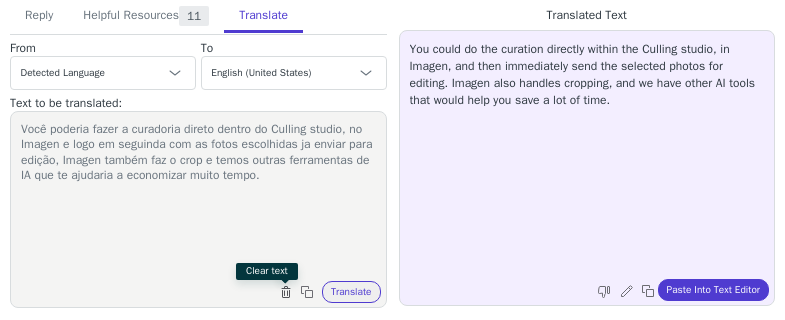 click at bounding box center [288, 294] 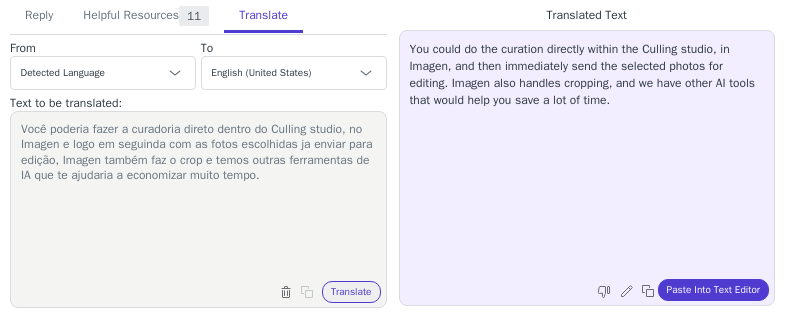 click on "Você poderia fazer a curadoria direto dentro do Culling studio, no Imagen e logo em seguinda com as fotos escolhidas ja enviar para edição, Imagen também faz o crop e temos outras ferramentas de IA que te ajudaria a economizar muito tempo." at bounding box center [198, 197] 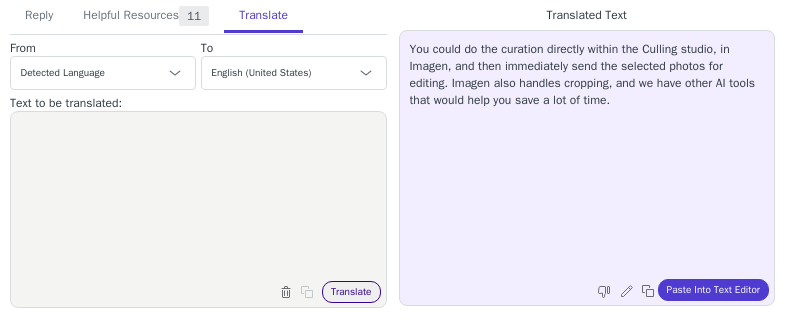 paste on "Nós temos dois planos que podem se encaixar com o seu fluxo de trabalho." 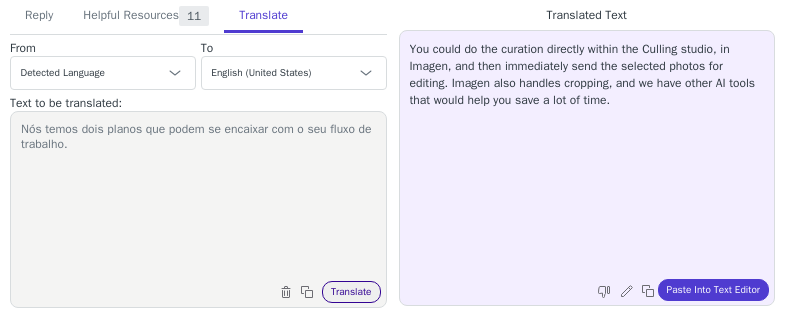 type on "Nós temos dois planos que podem se encaixar com o seu fluxo de trabalho." 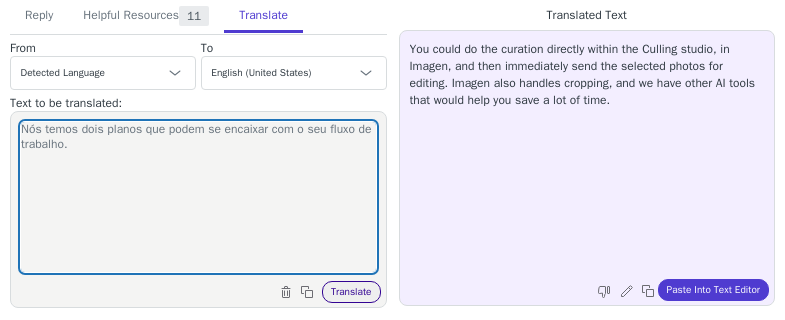 click on "Translate" at bounding box center (351, 292) 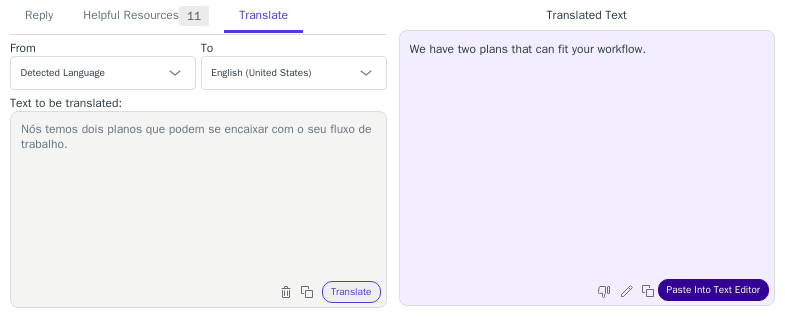 click on "Paste Into Text Editor" at bounding box center [713, 290] 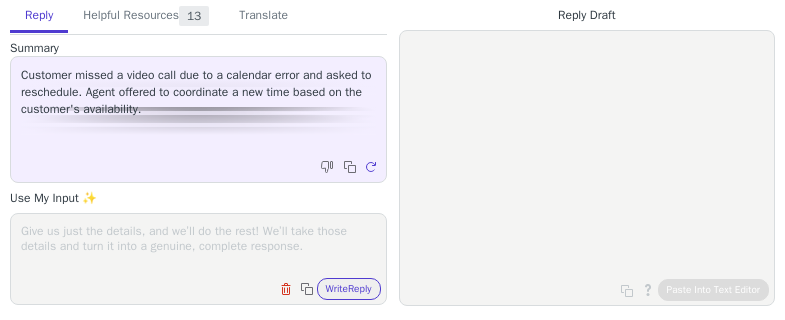 scroll, scrollTop: 0, scrollLeft: 0, axis: both 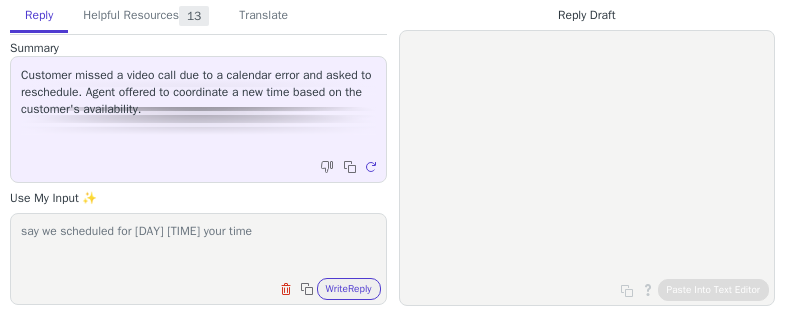 click on "say we scheduled for [DAY] [TIME] your time" at bounding box center [198, 246] 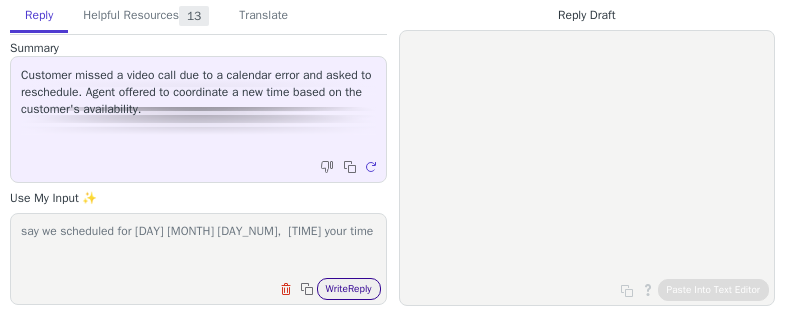 type on "say we scheduled for [DAY] [MONTH] [DAY_NUM],  [TIME] your time" 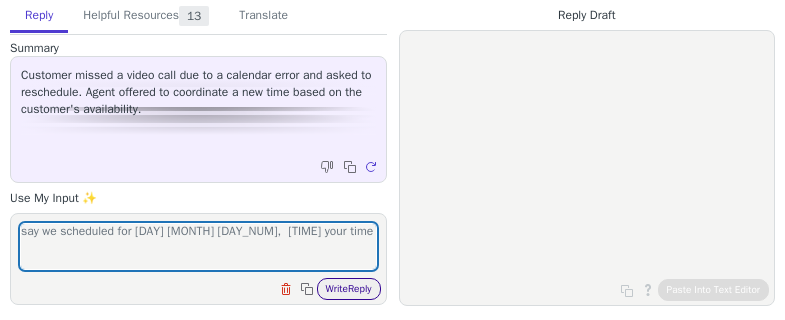 click on "Write  Reply" at bounding box center (349, 289) 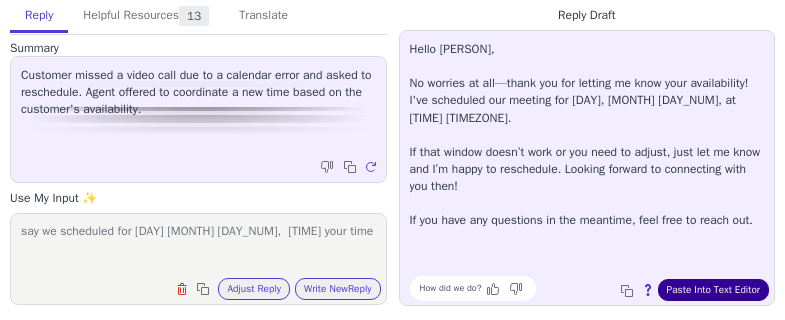 click on "Paste Into Text Editor" at bounding box center (713, 290) 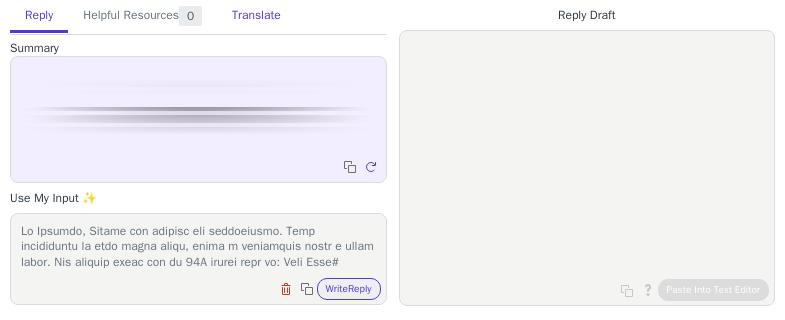 scroll, scrollTop: 0, scrollLeft: 0, axis: both 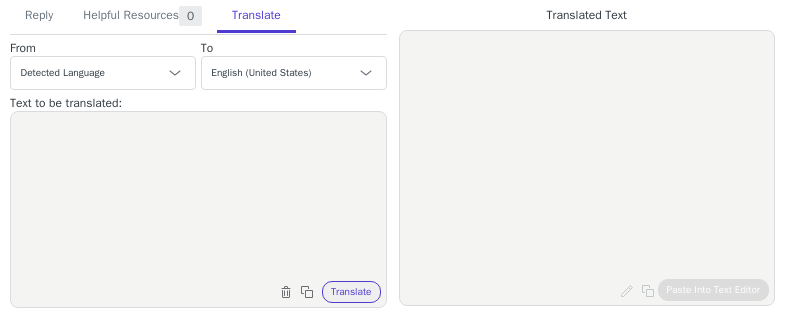 click at bounding box center [198, 197] 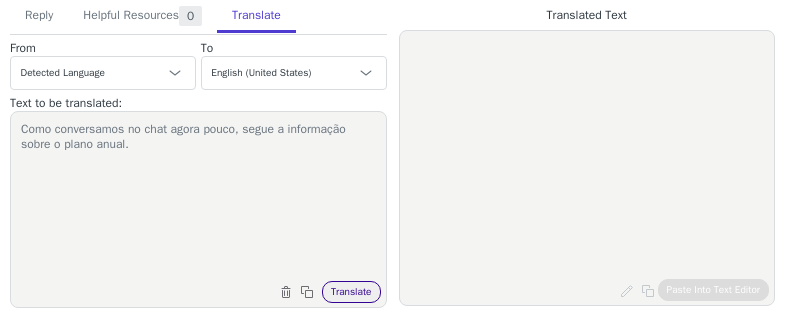 type on "Como conversamos no chat agora pouco, segue a informação sobre o plano anual." 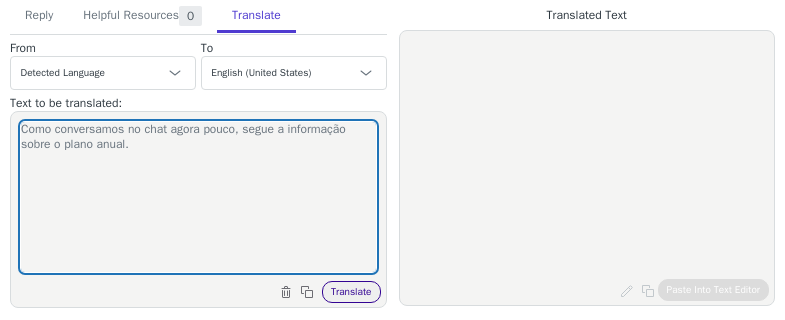 click on "Translate" at bounding box center (351, 292) 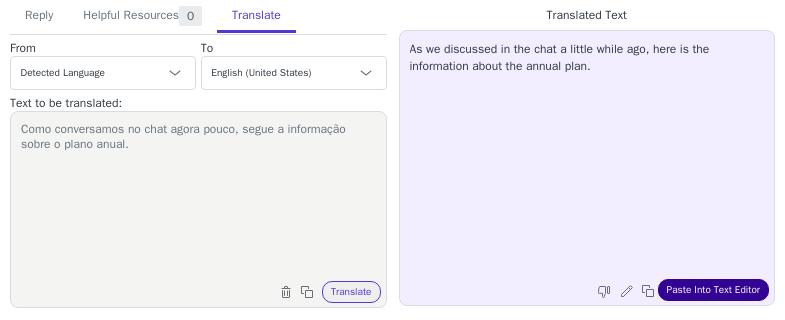 click on "Paste Into Text Editor" at bounding box center (713, 290) 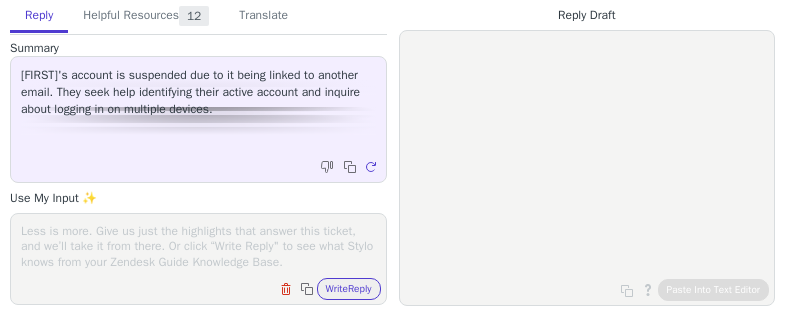 scroll, scrollTop: 0, scrollLeft: 0, axis: both 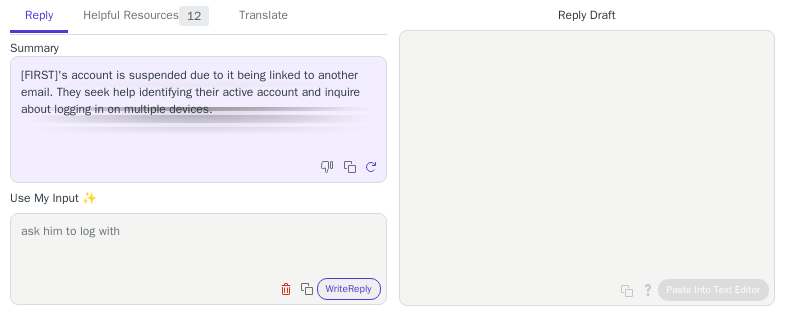 paste on "sujay4@live.com" 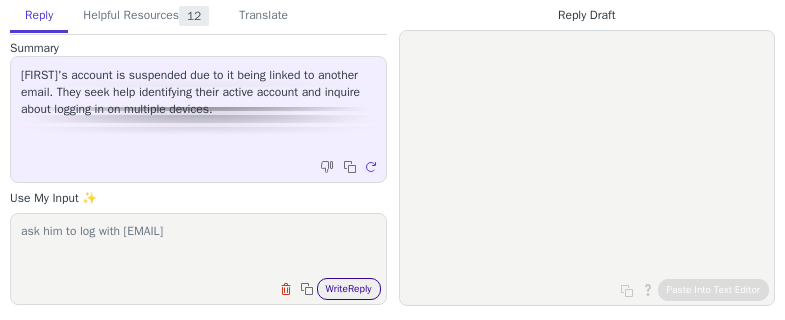 type on "ask him to log with sujay4@live.com" 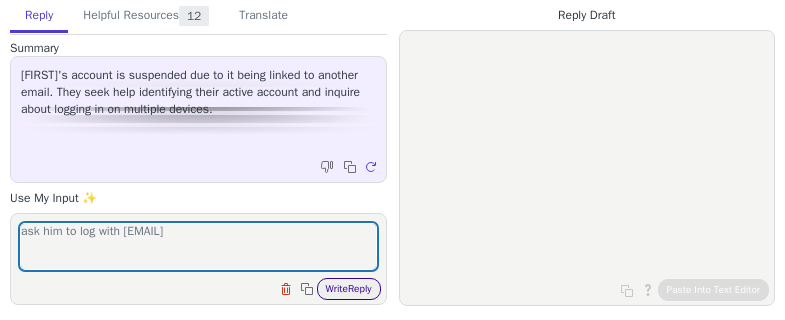 click on "Write  Reply" at bounding box center (349, 289) 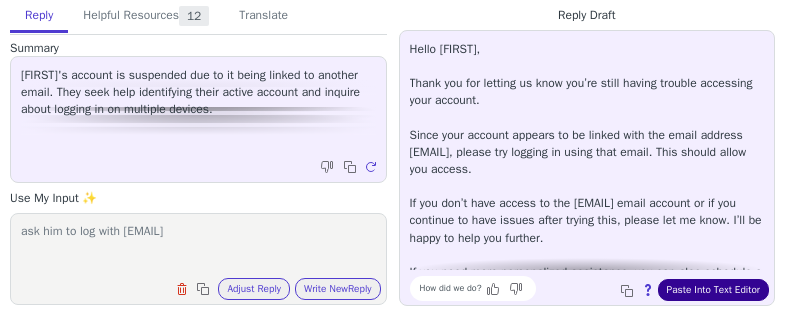 click on "Paste Into Text Editor" at bounding box center [713, 290] 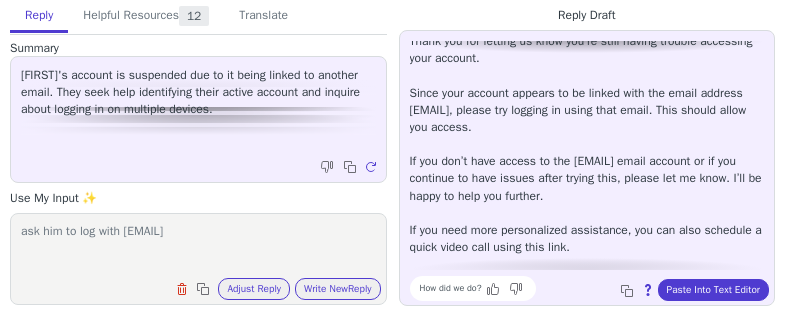 scroll, scrollTop: 62, scrollLeft: 0, axis: vertical 